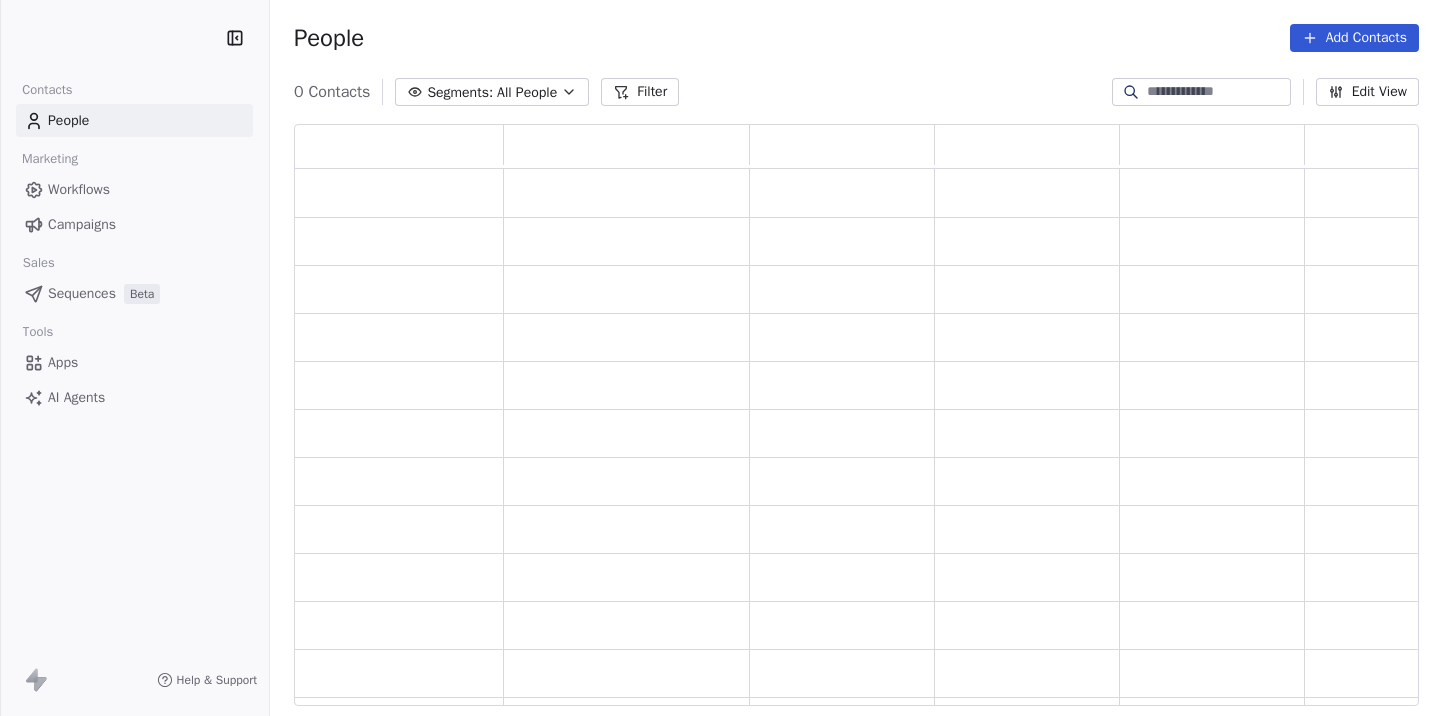 scroll, scrollTop: 0, scrollLeft: 0, axis: both 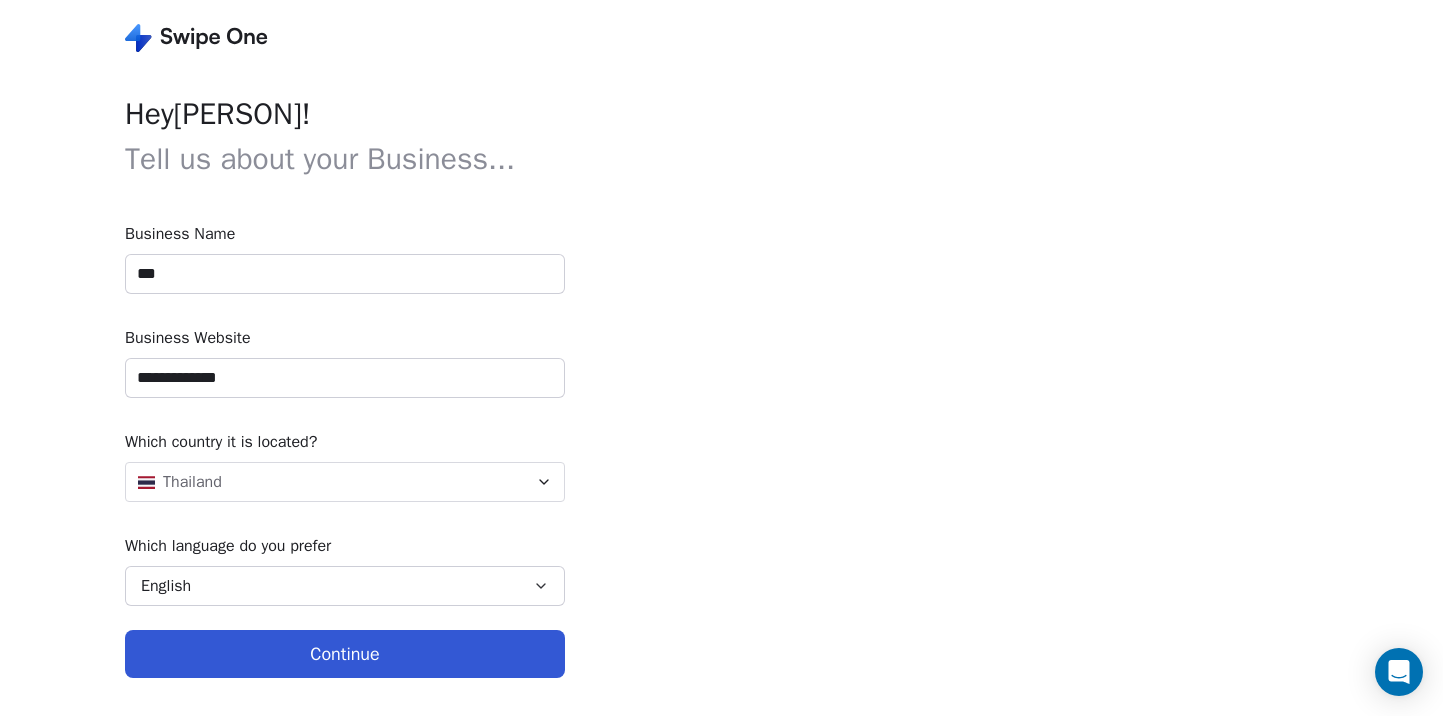 type on "**********" 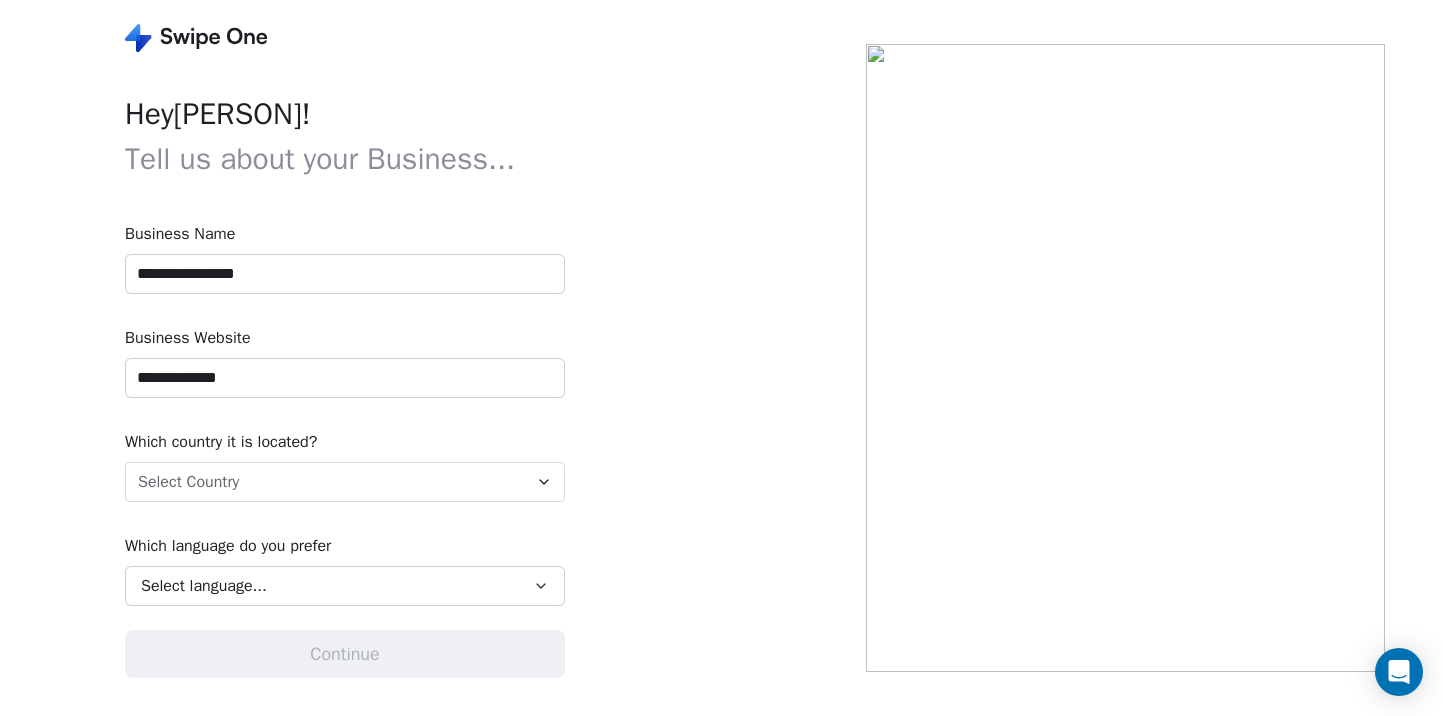 click on "**********" at bounding box center [721, 358] 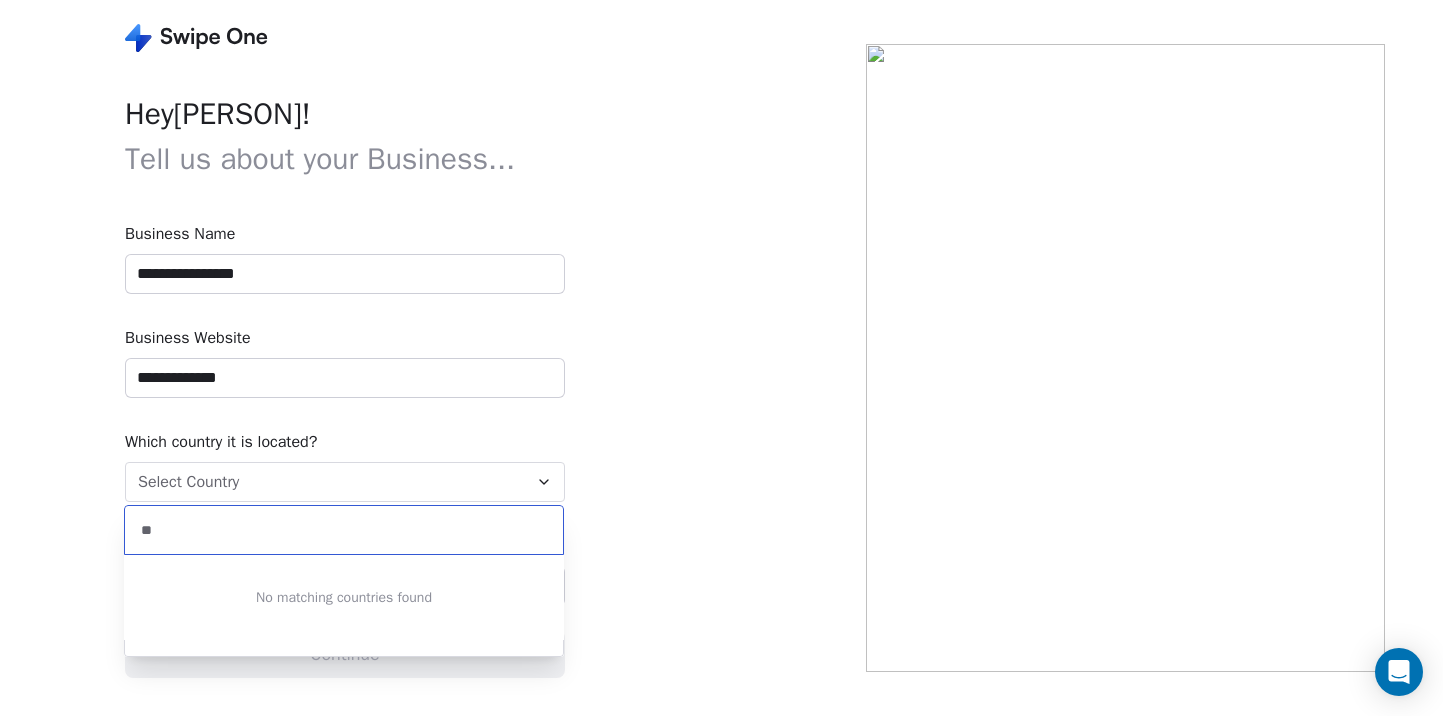 type on "*" 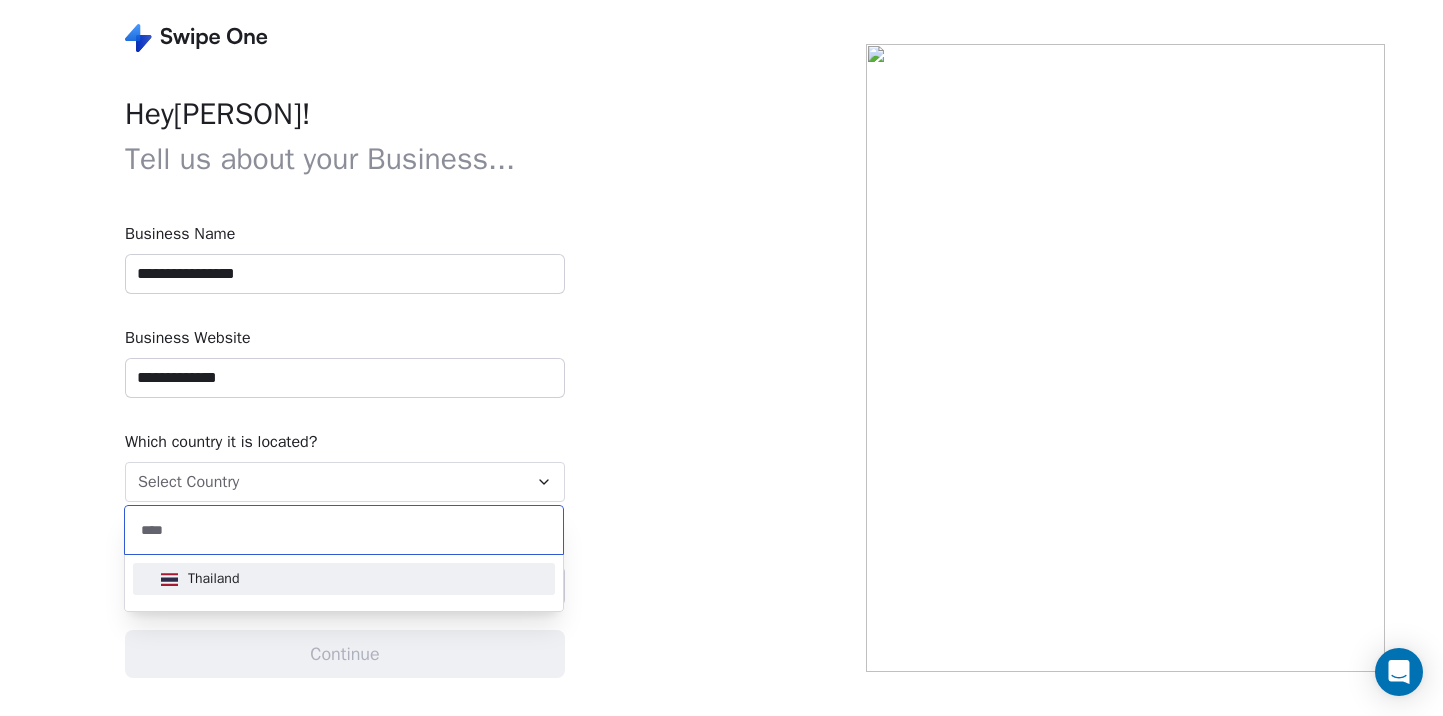 type on "****" 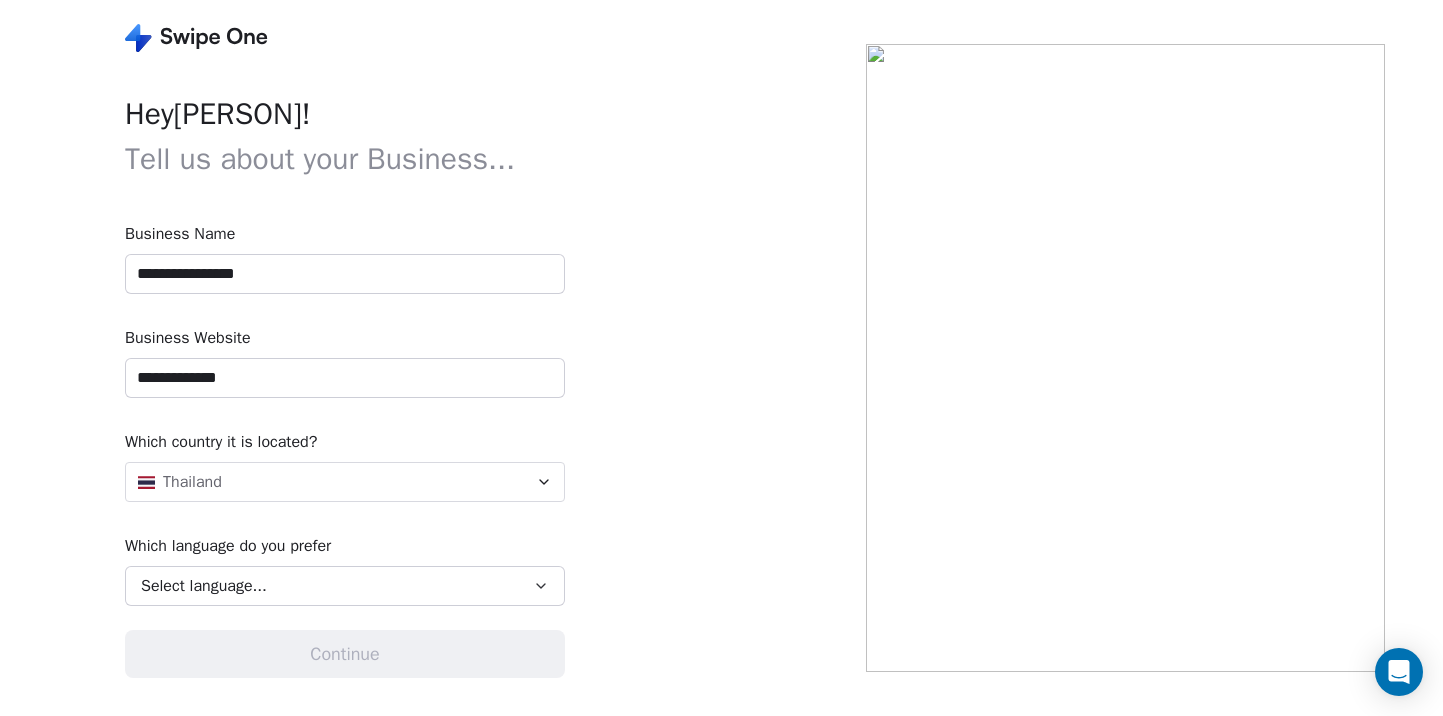 click on "Select language..." at bounding box center (204, 586) 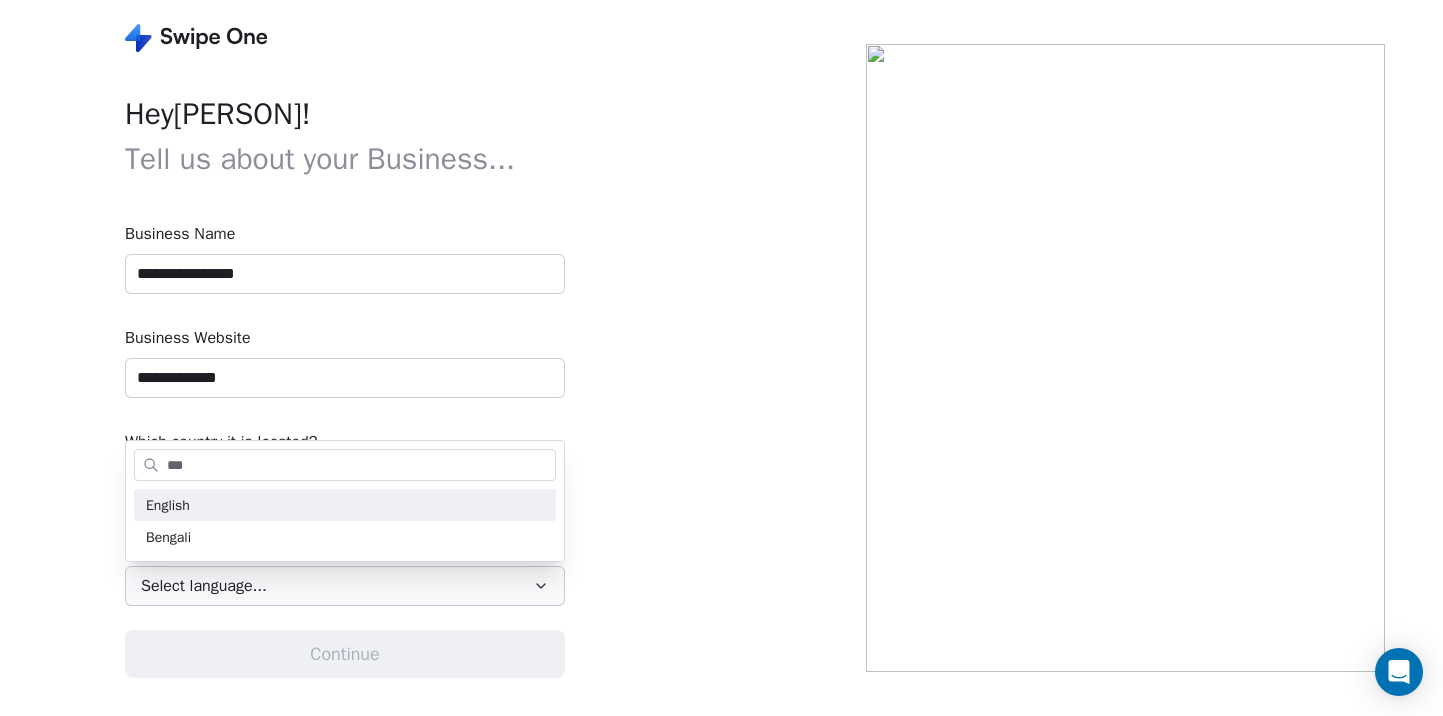 type on "***" 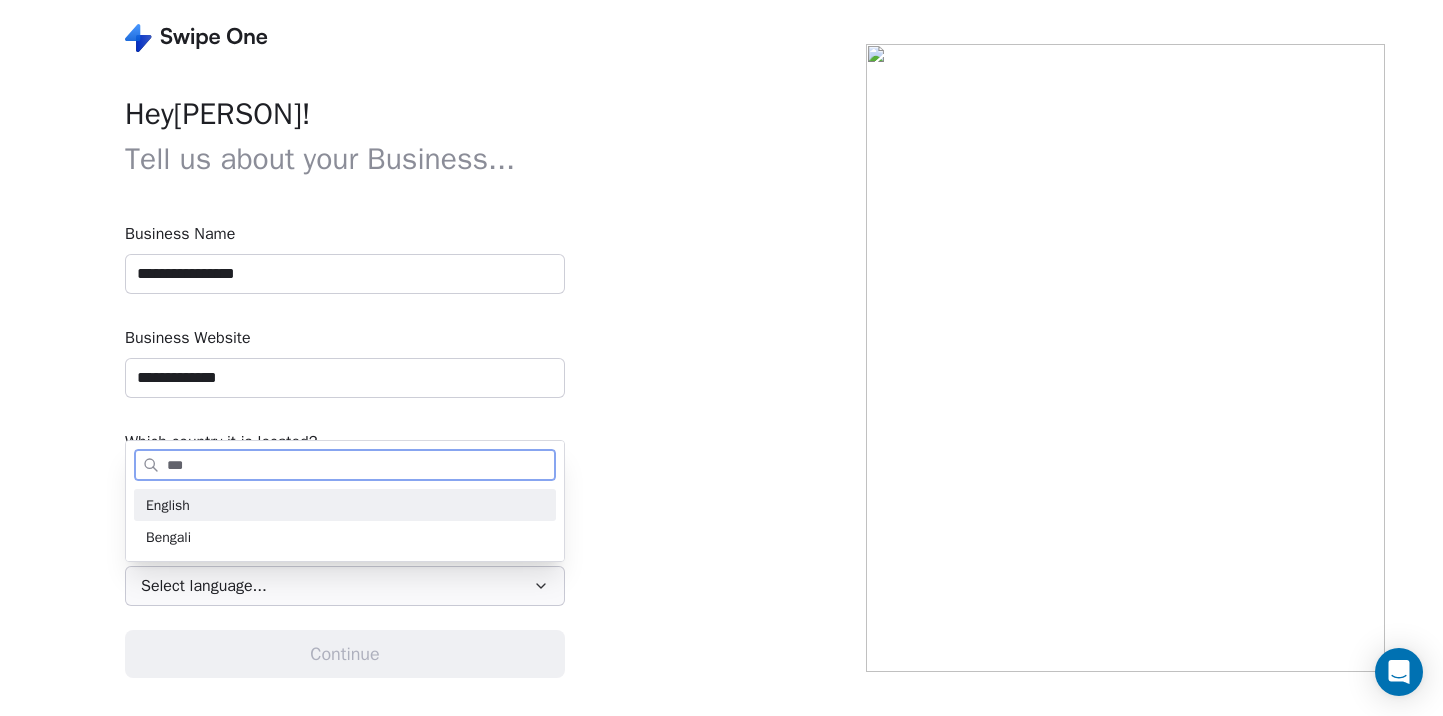 click on "English" at bounding box center [345, 505] 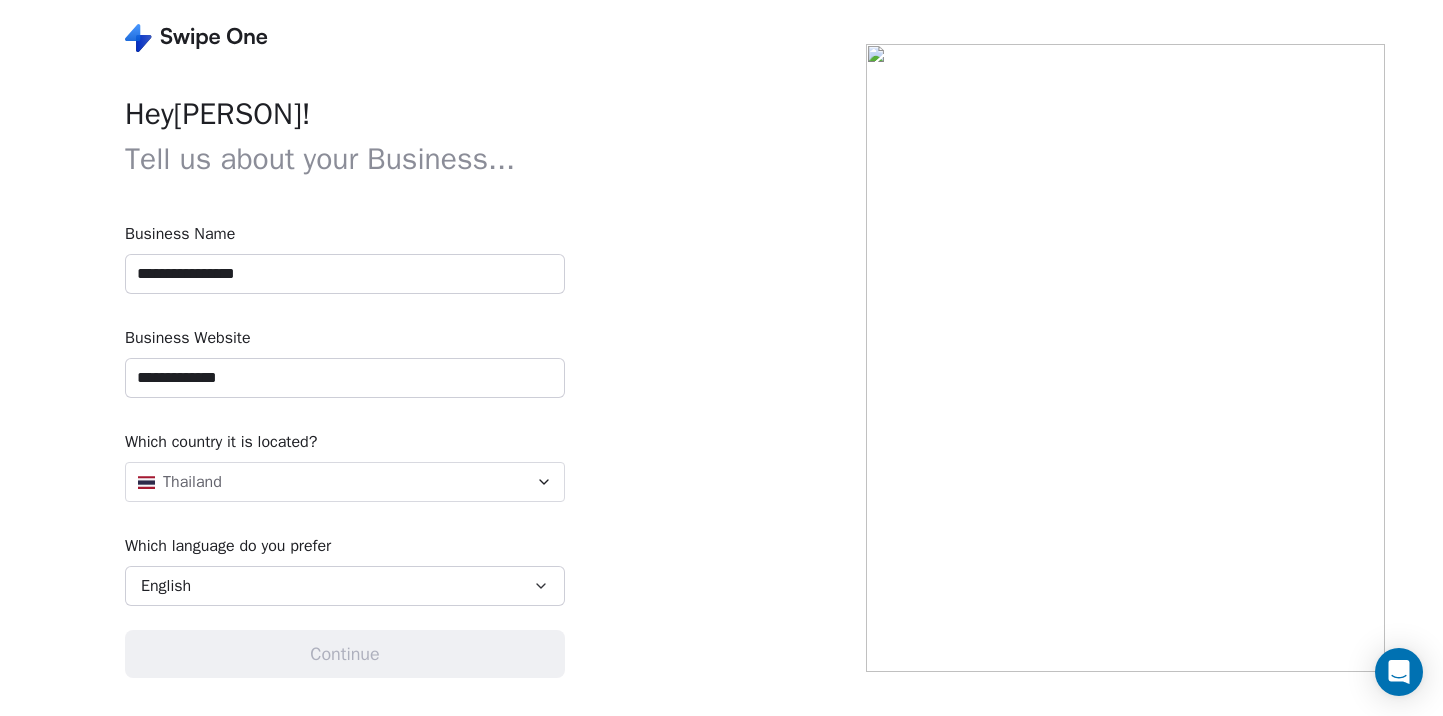 click on "**********" at bounding box center [345, 414] 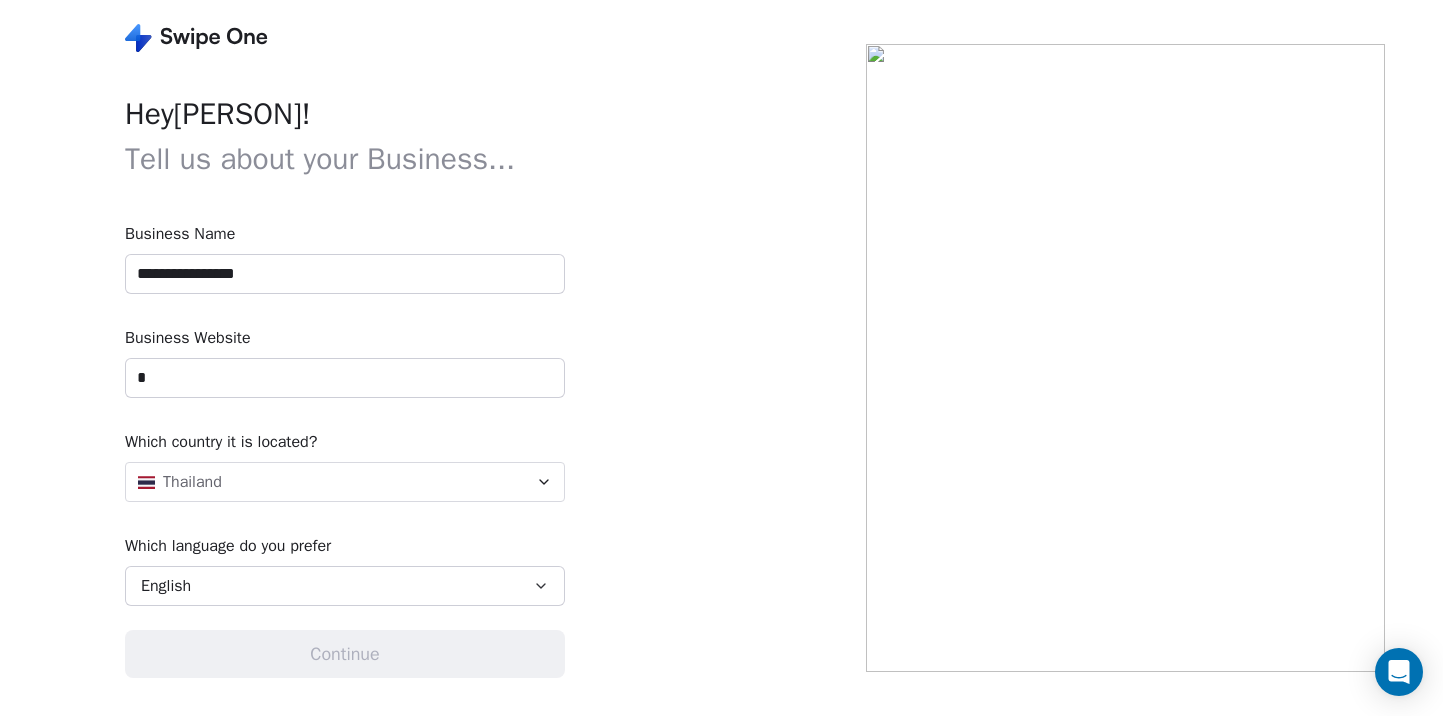 type on "**********" 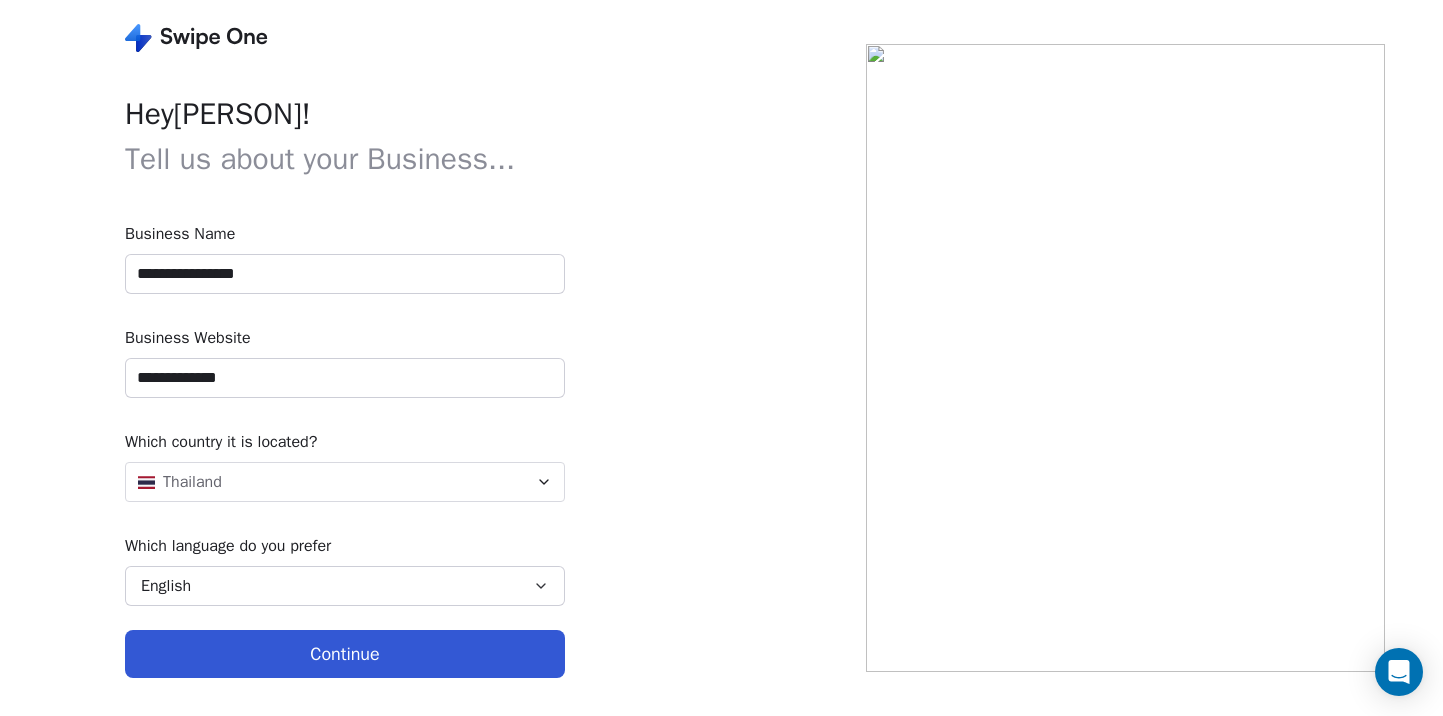 click on "**********" at bounding box center [345, 258] 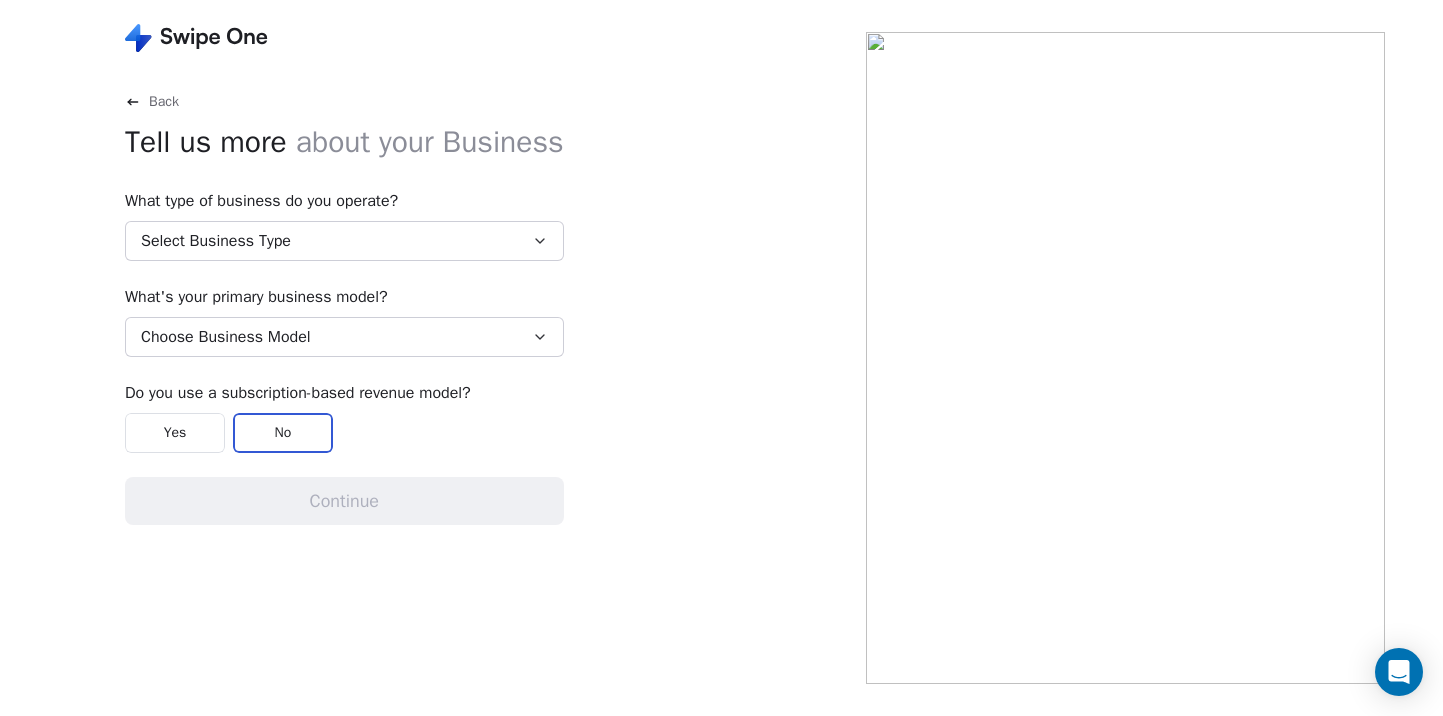 click on "Select Business Type" at bounding box center [344, 241] 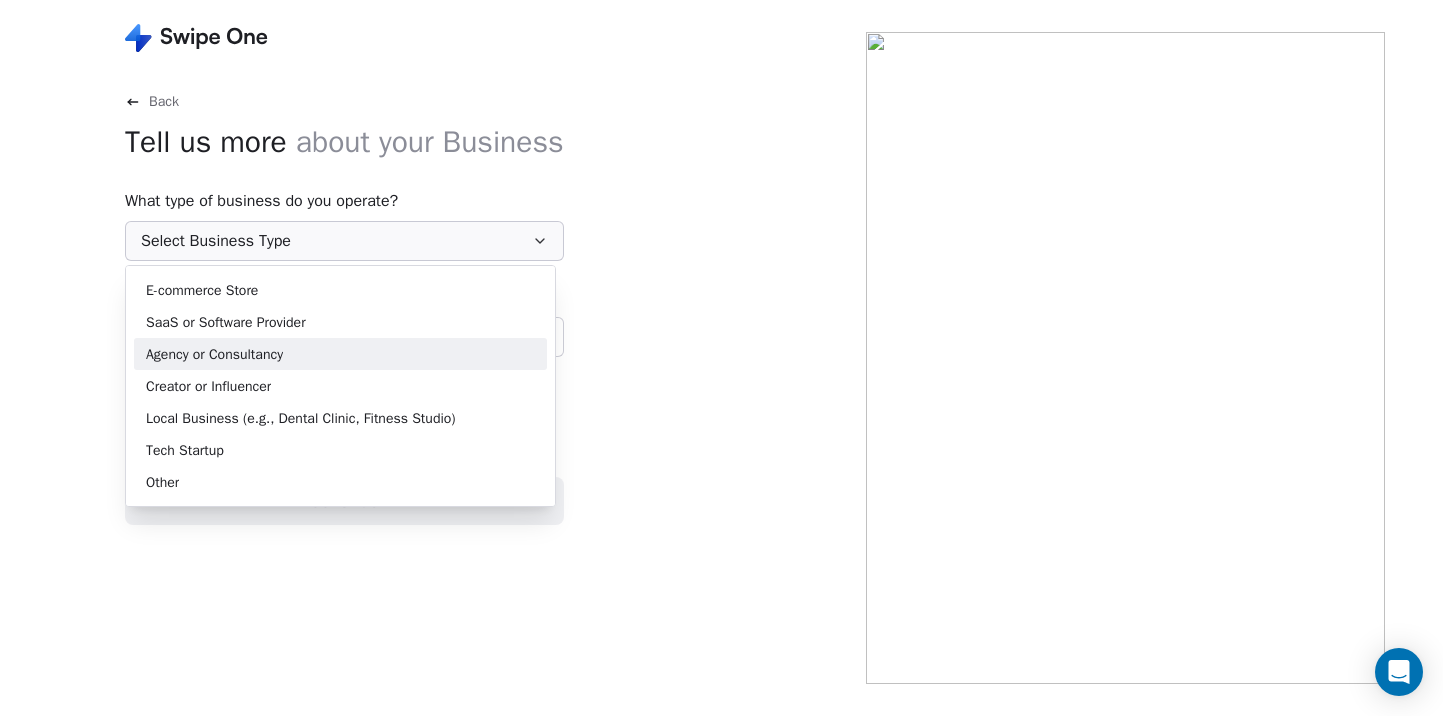 click on "Agency or Consultancy" at bounding box center (340, 354) 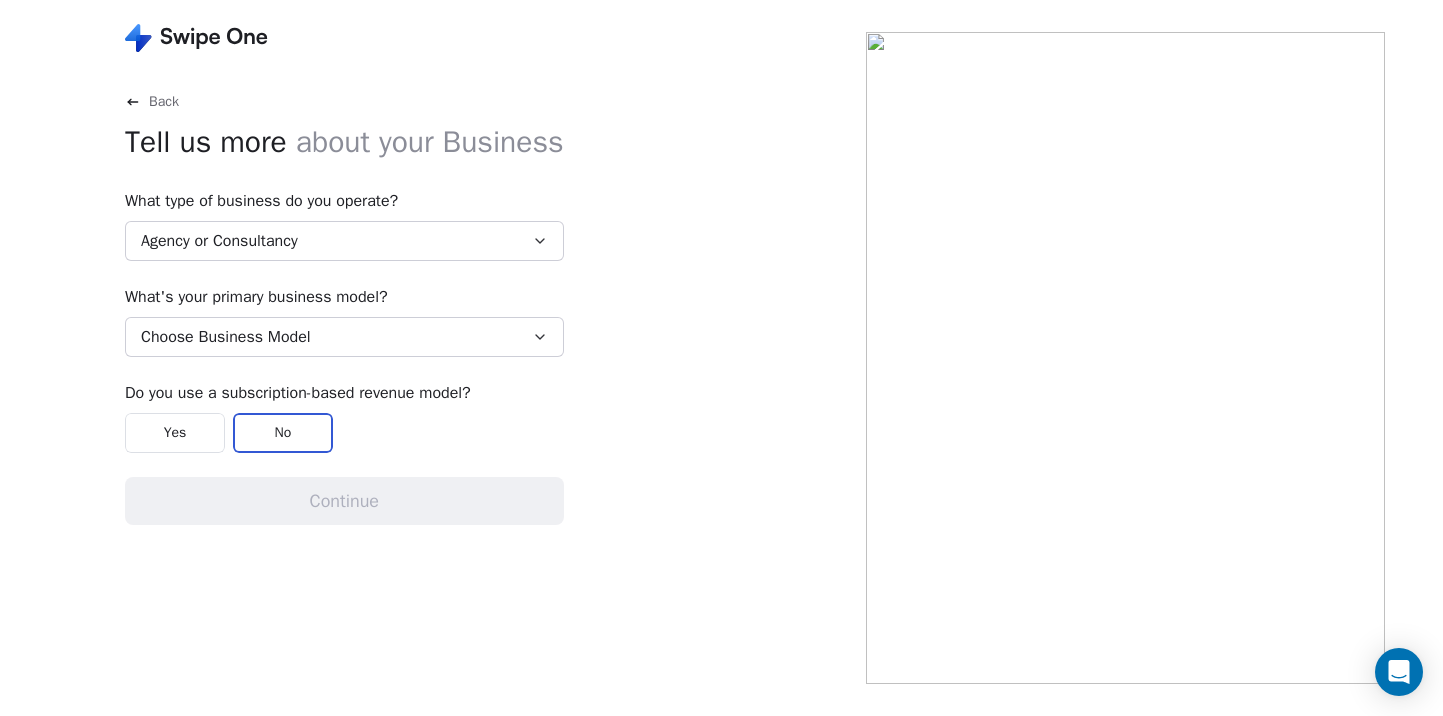 click on "Choose Business Model" at bounding box center (344, 337) 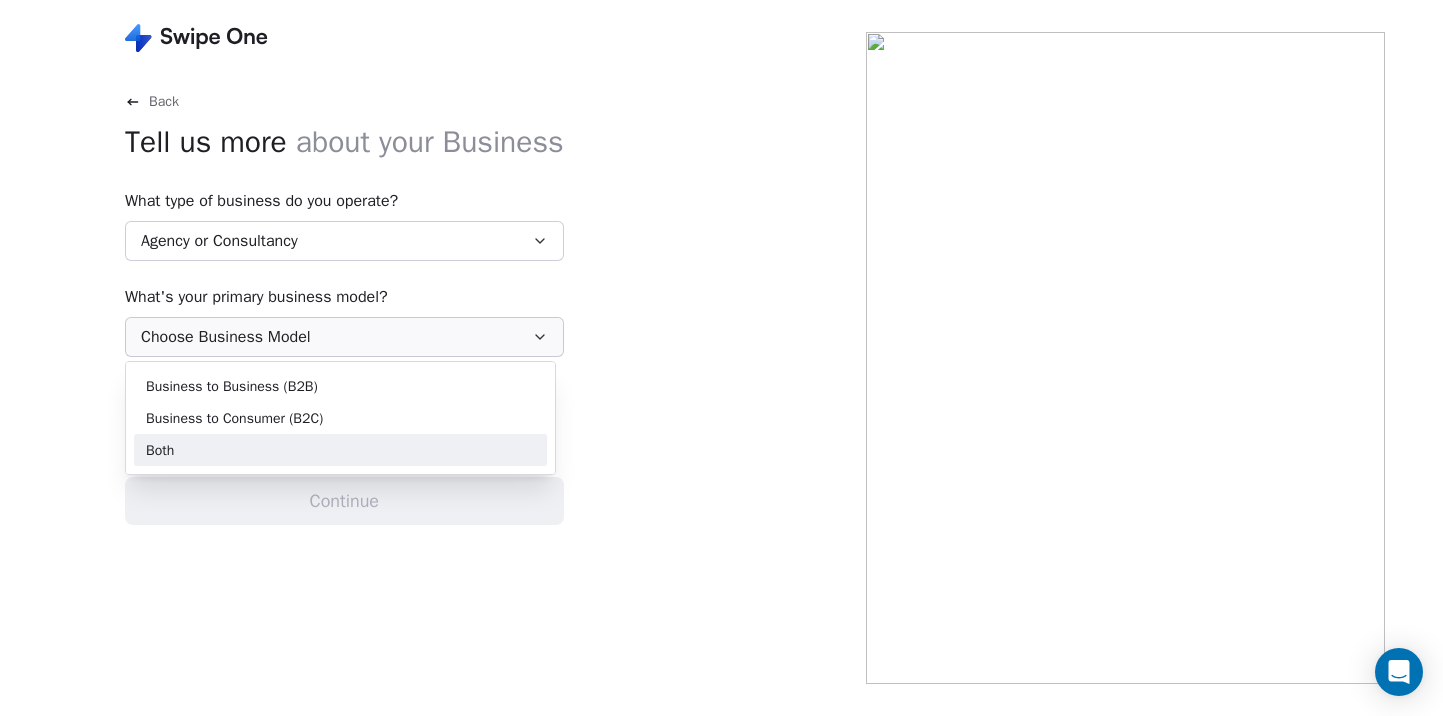 click on "Both" at bounding box center (340, 450) 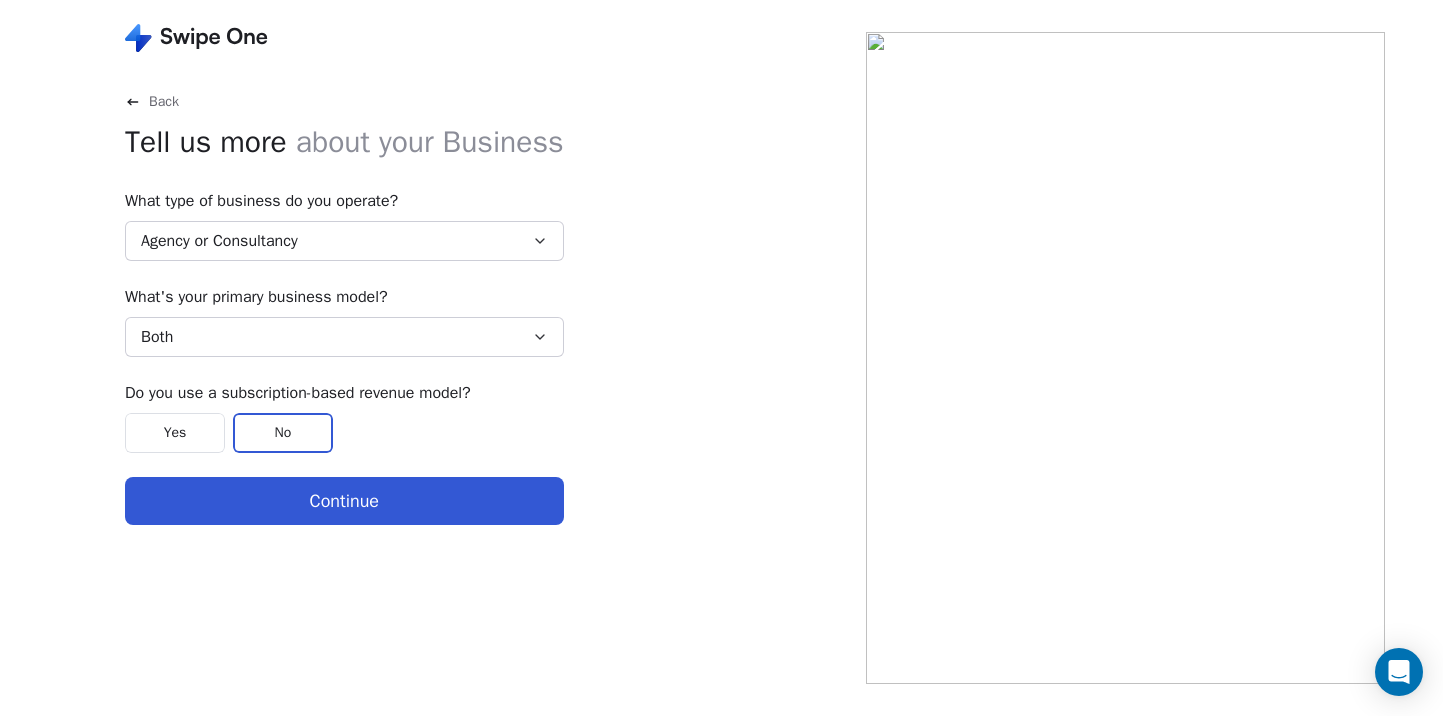 click on "Back Tell us more   about your Business What type of business do you operate? Agency or Consultancy What's your primary business model? Both Do you use a subscription-based revenue model? Yes No Continue" at bounding box center [344, 392] 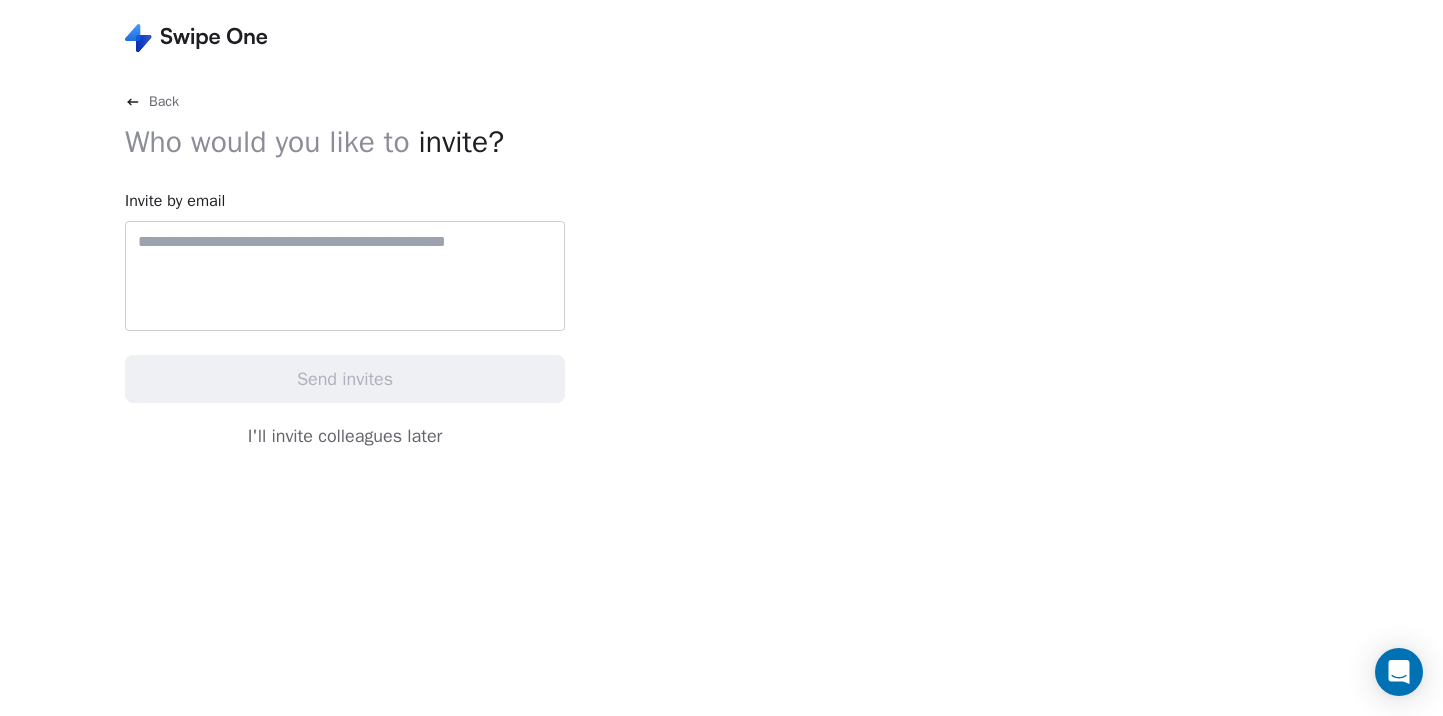 click at bounding box center (345, 276) 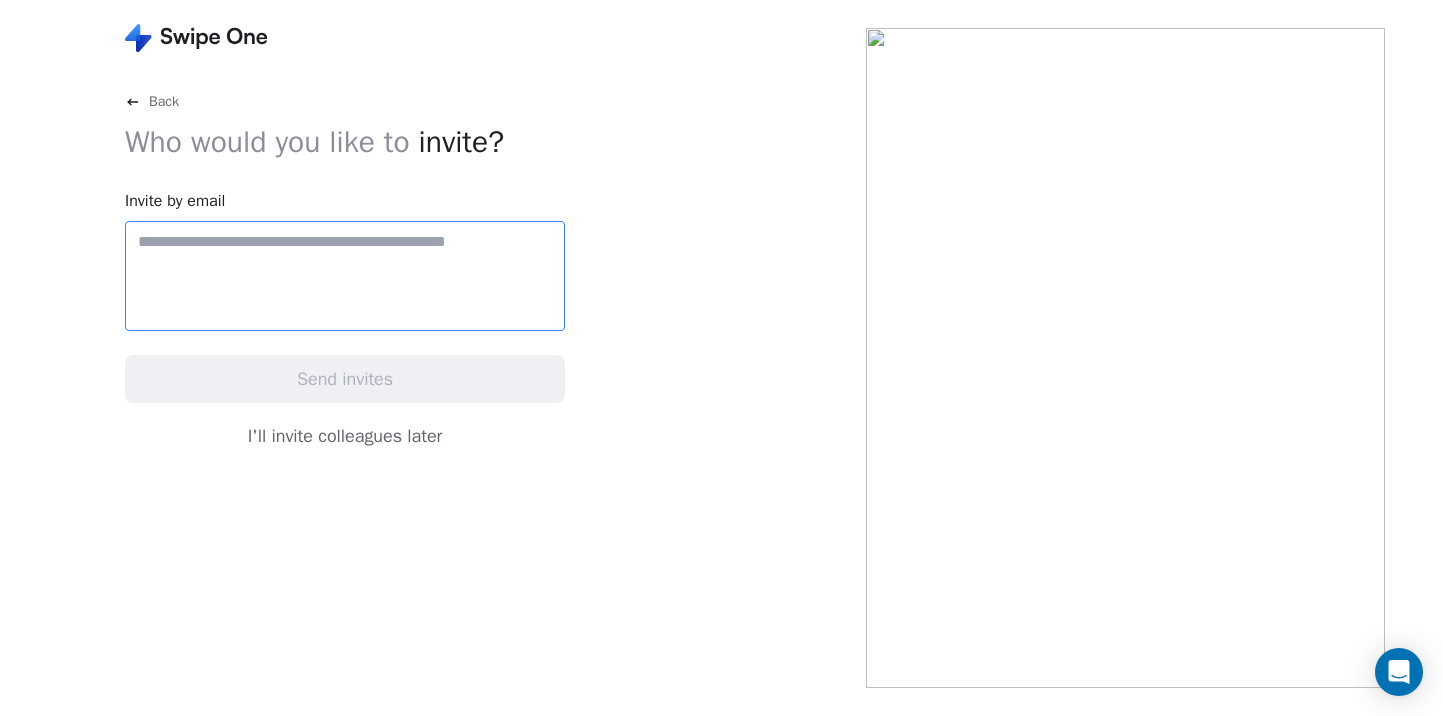 click on "I'll invite colleagues later" at bounding box center (345, 436) 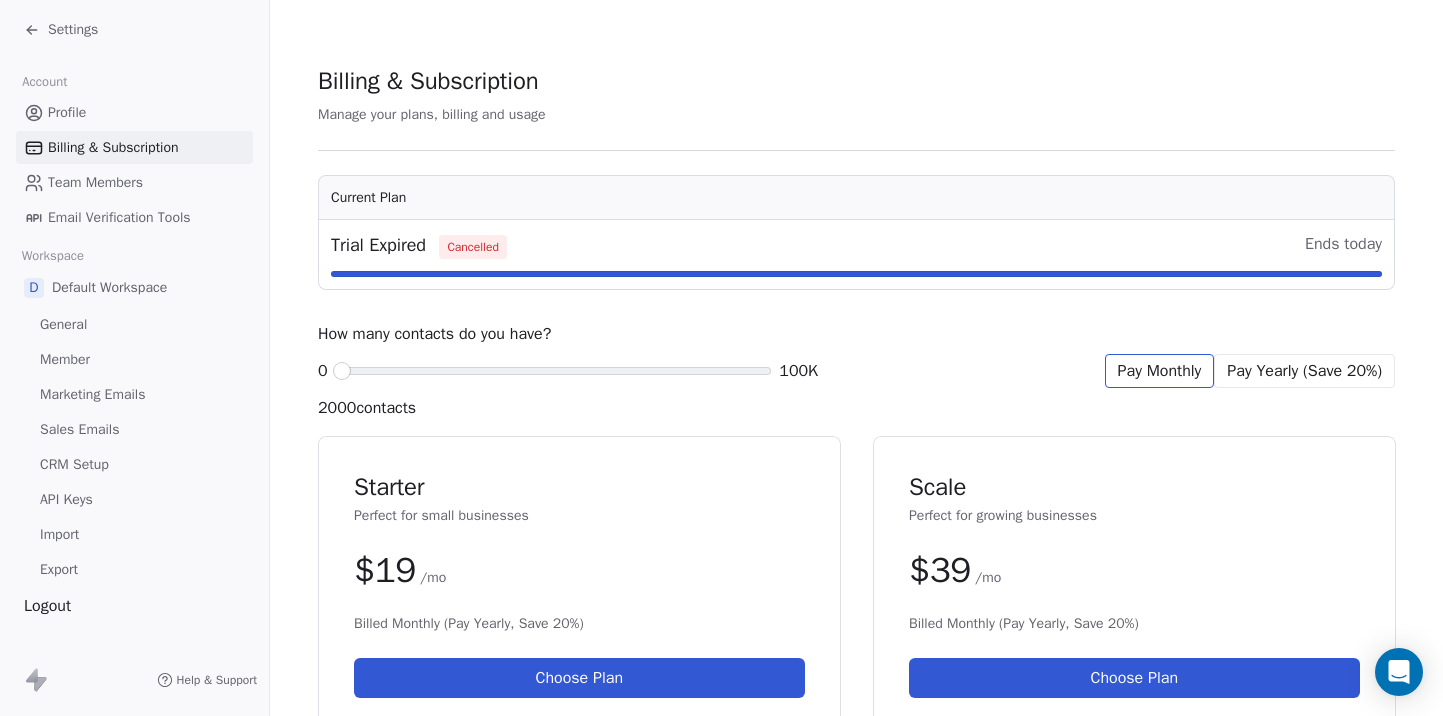 click on "Settings" at bounding box center [73, 30] 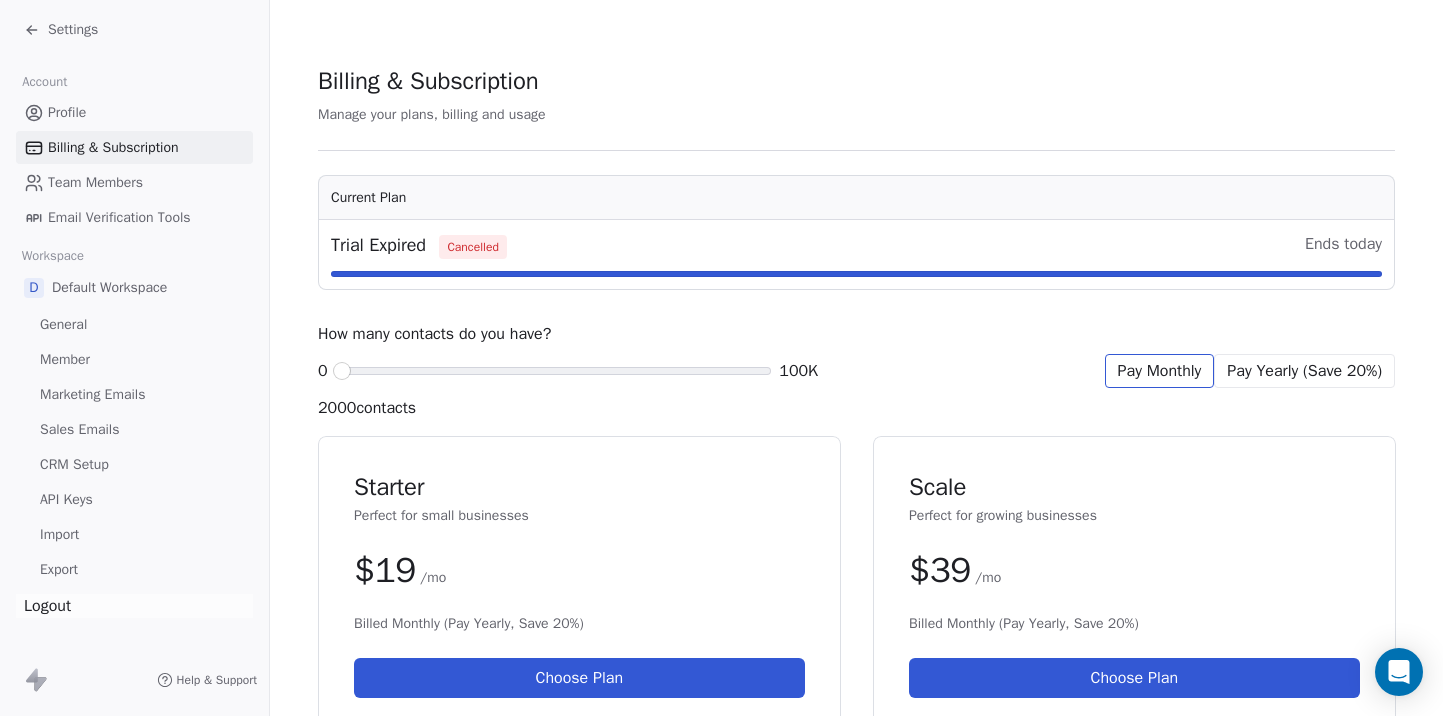 click on "Logout" at bounding box center (134, 606) 